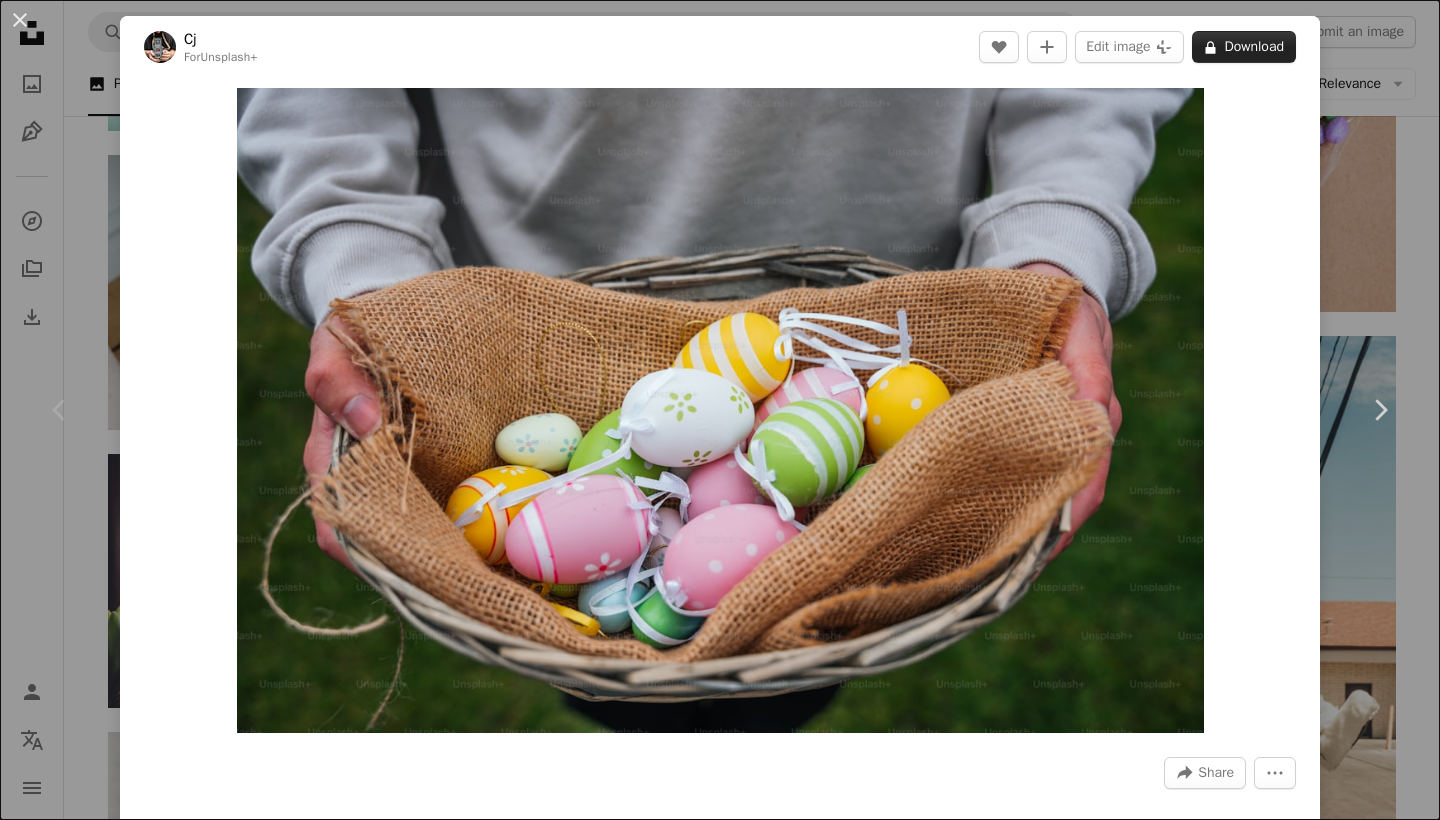 scroll, scrollTop: 2163, scrollLeft: 0, axis: vertical 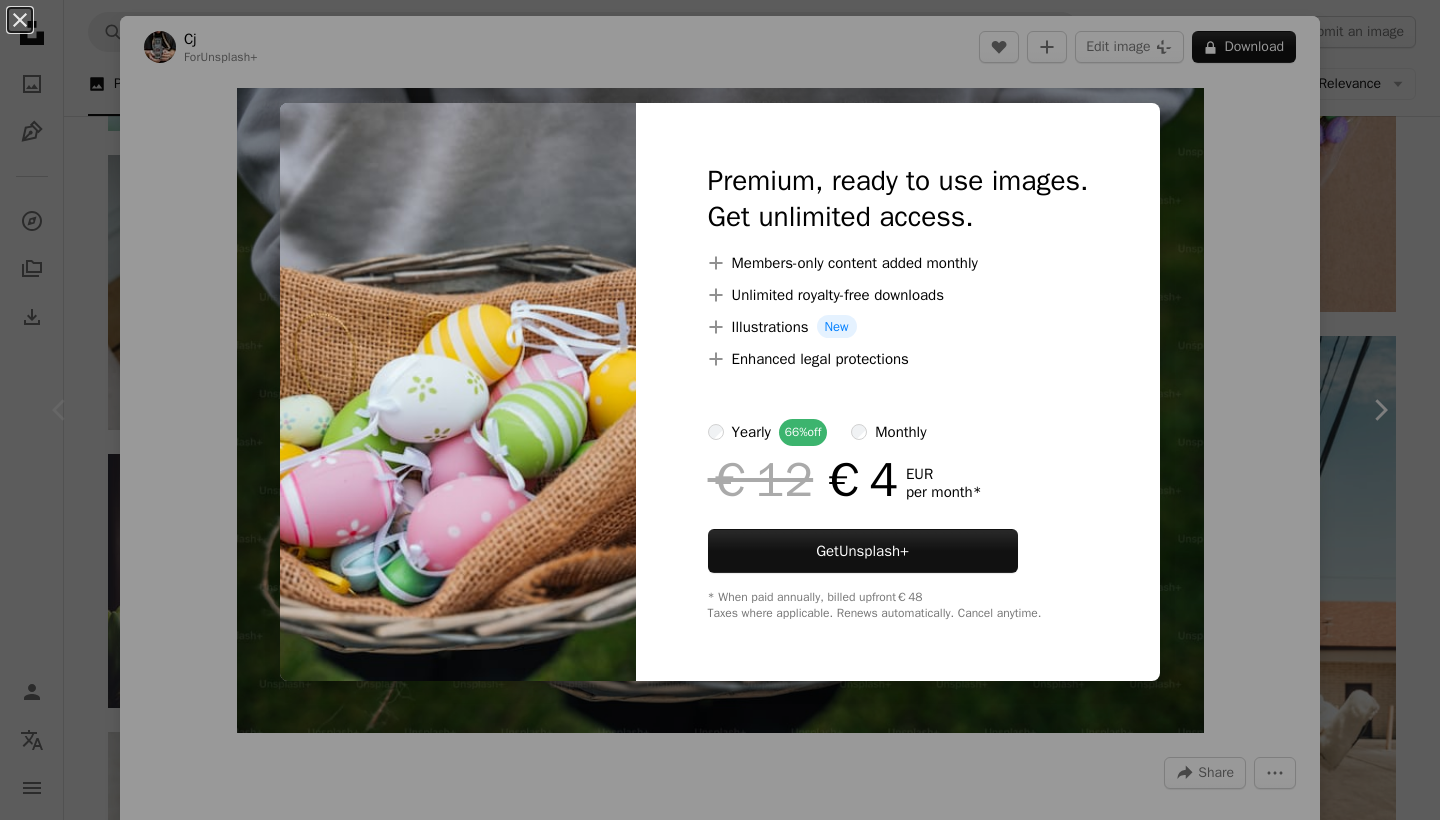 click on "An X shape Premium, ready to use images. Get unlimited access. A plus sign Members-only content added monthly A plus sign Unlimited royalty-free downloads A plus sign Illustrations  New A plus sign Enhanced legal protections yearly 66%  off monthly €12   €4 EUR per month * Get  Unsplash+ * When paid annually, billed upfront  €48 Taxes where applicable. Renews automatically. Cancel anytime." at bounding box center [720, 410] 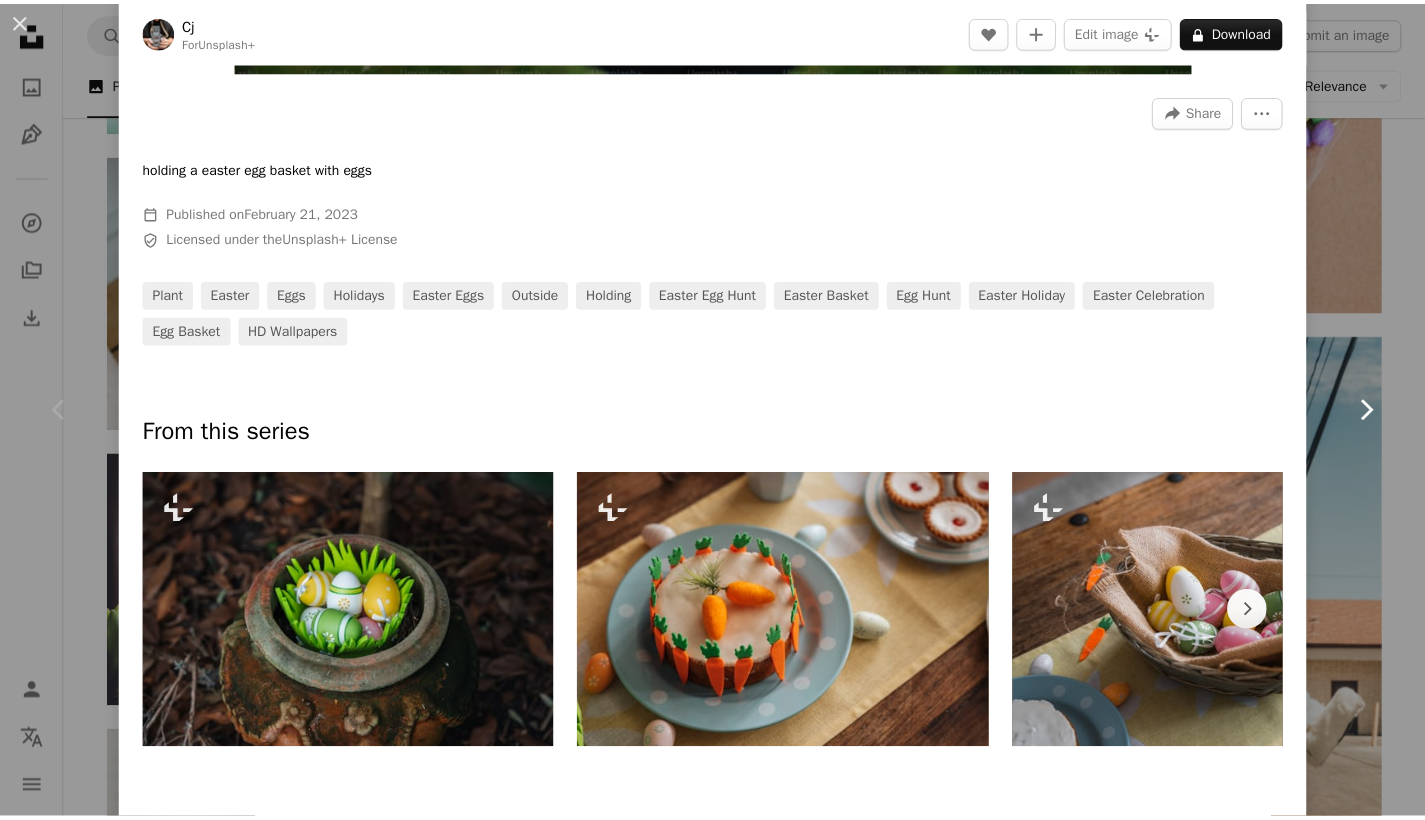 scroll, scrollTop: 669, scrollLeft: 0, axis: vertical 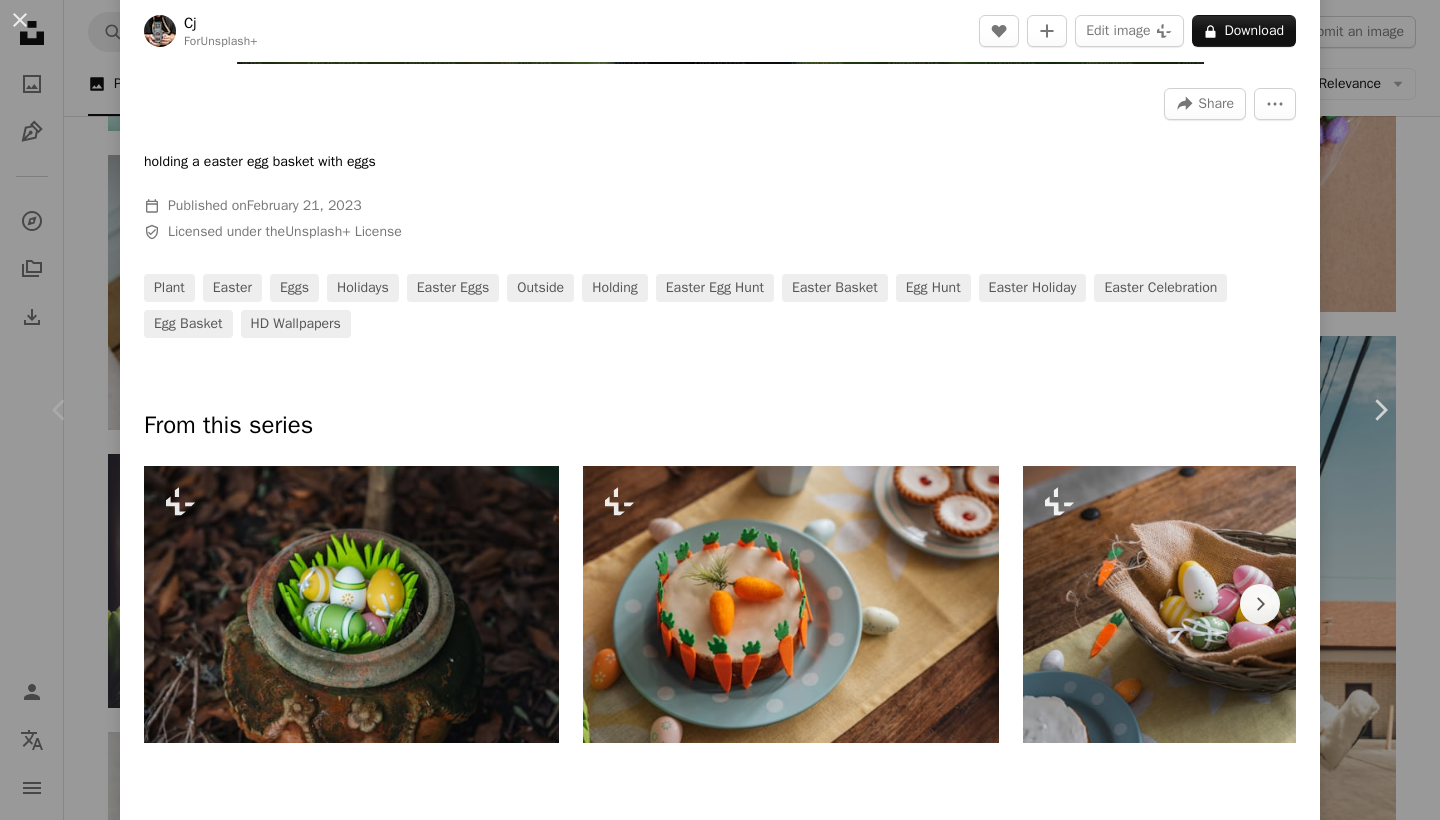 click on "An X shape Chevron left Chevron right [FIRST] For  Unsplash+ A heart A plus sign Edit image   Plus sign for Unsplash+ A lock   Download Zoom in A forward-right arrow Share More Actions holding a easter egg basket with eggs Calendar outlined Published on  [DATE], [YEAR] Safety Licensed under the  Unsplash+ License plant easter eggs holidays easter eggs outside holding easter egg hunt easter basket egg hunt easter holiday easter celebration egg basket HD Wallpapers From this series Chevron right Plus sign for Unsplash+ Plus sign for Unsplash+ Plus sign for Unsplash+ Plus sign for Unsplash+ Plus sign for Unsplash+ Plus sign for Unsplash+ Plus sign for Unsplash+ Plus sign for Unsplash+ Plus sign for Unsplash+ Plus sign for Unsplash+ Related images Plus sign for Unsplash+ A heart A plus sign [FIRST] [LAST] For  Unsplash+ A lock   Download Plus sign for Unsplash+ A heart A plus sign [FIRST] For  Unsplash+ A lock   Download Plus sign for Unsplash+ A heart A plus sign [FIRST] [LAST] For  Unsplash+ A lock   Download" at bounding box center (720, 410) 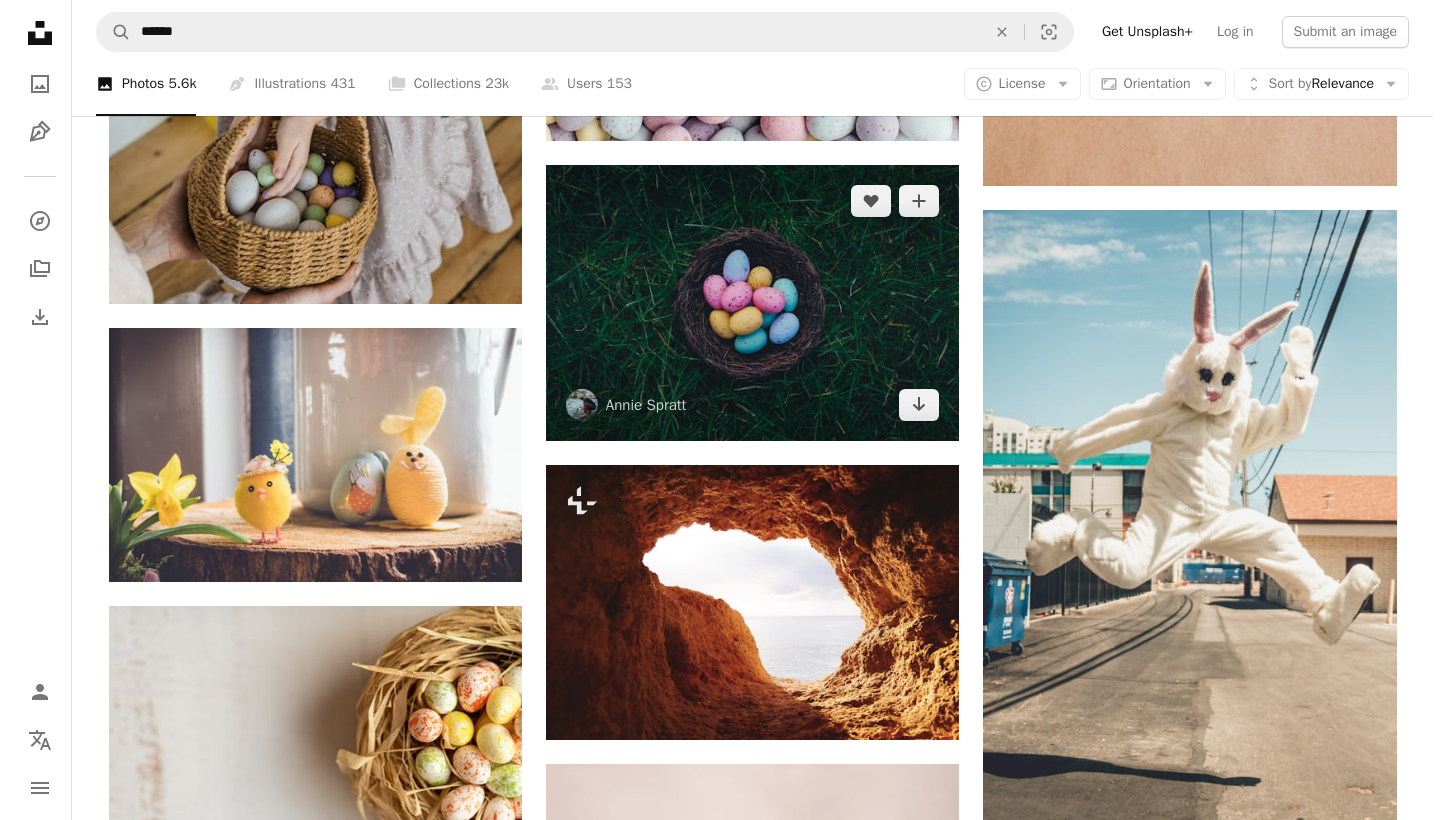 scroll, scrollTop: 2296, scrollLeft: 0, axis: vertical 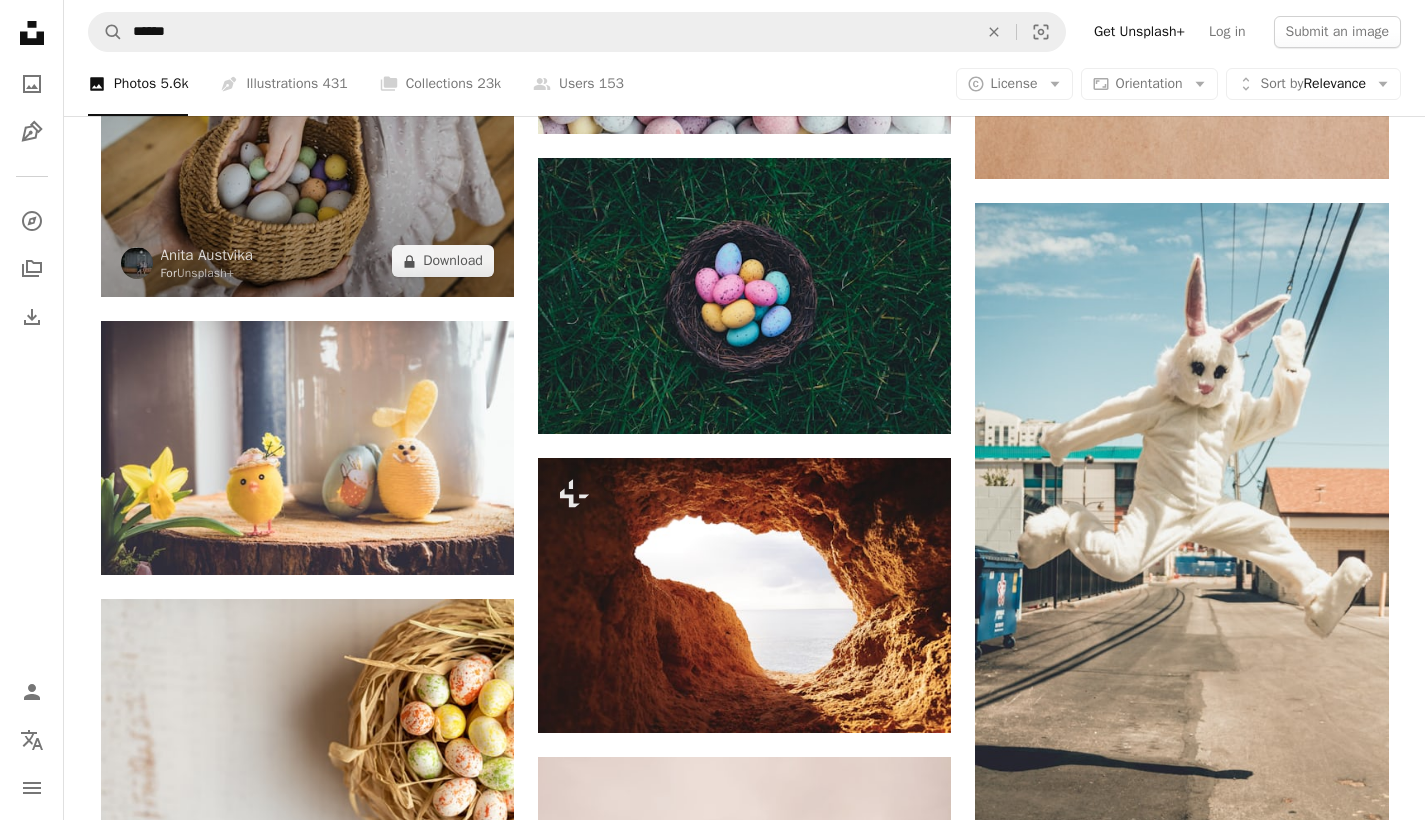 click at bounding box center (307, 159) 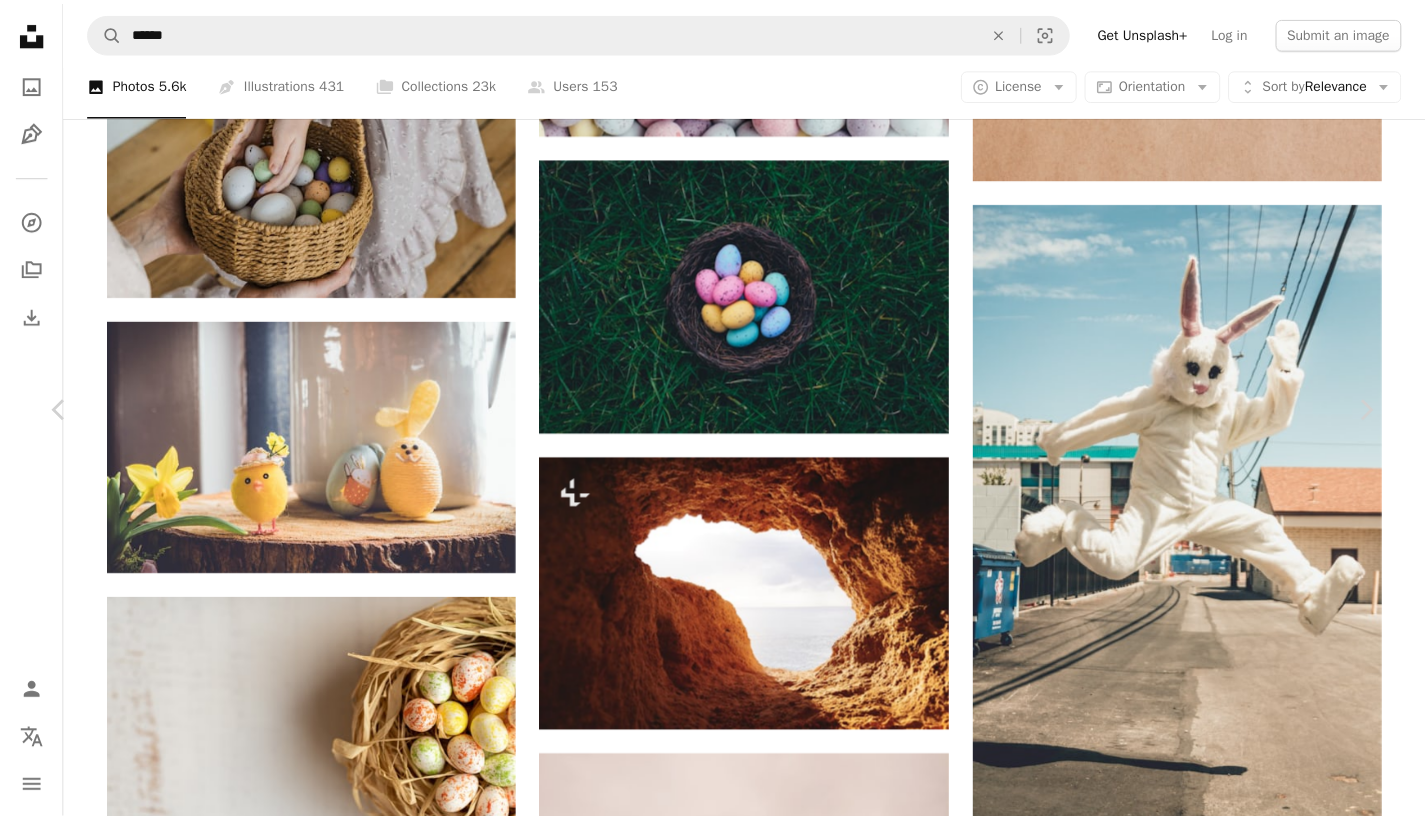 scroll, scrollTop: 0, scrollLeft: 0, axis: both 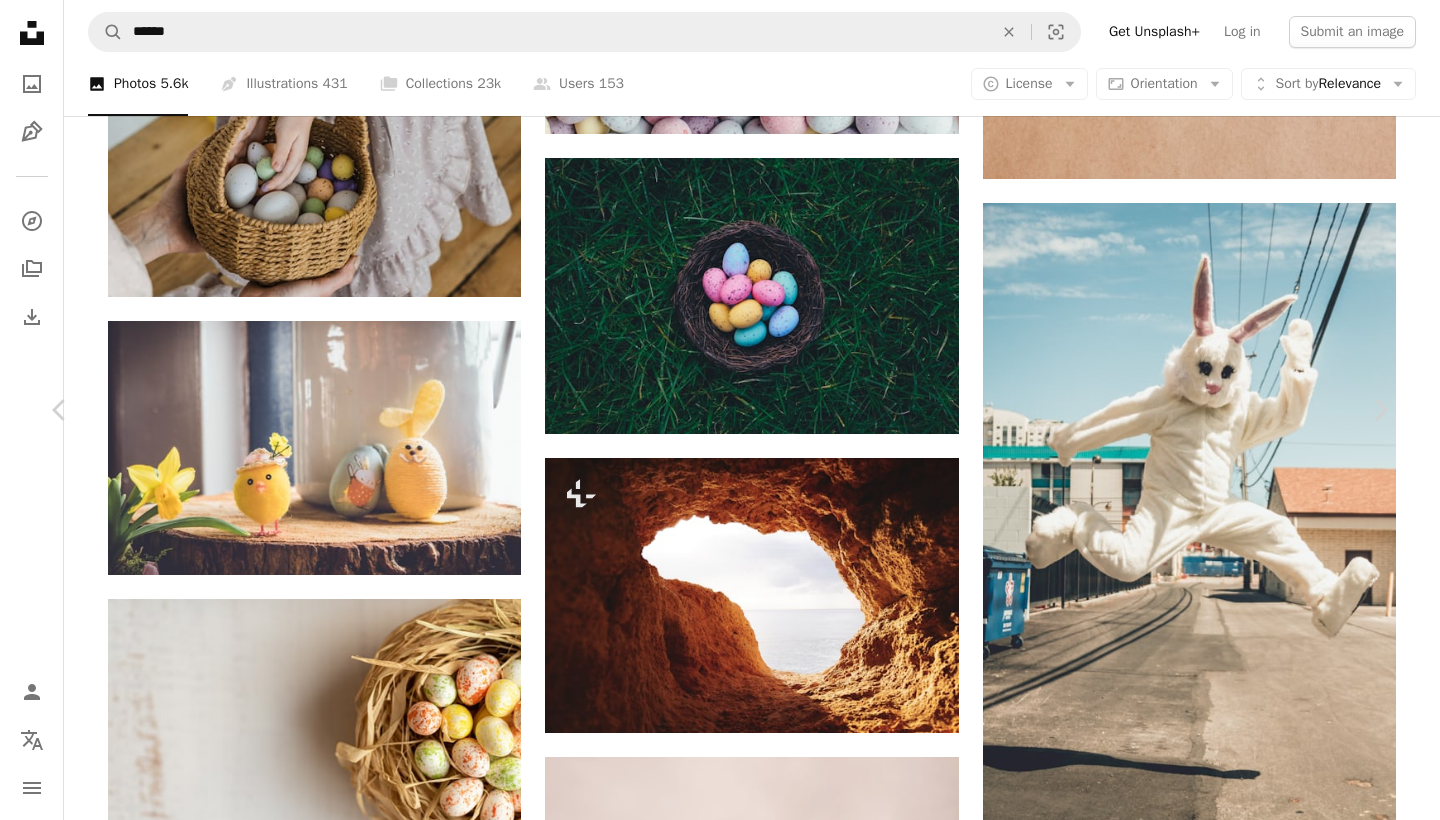 click on "A lock   Download" at bounding box center (1244, 4712) 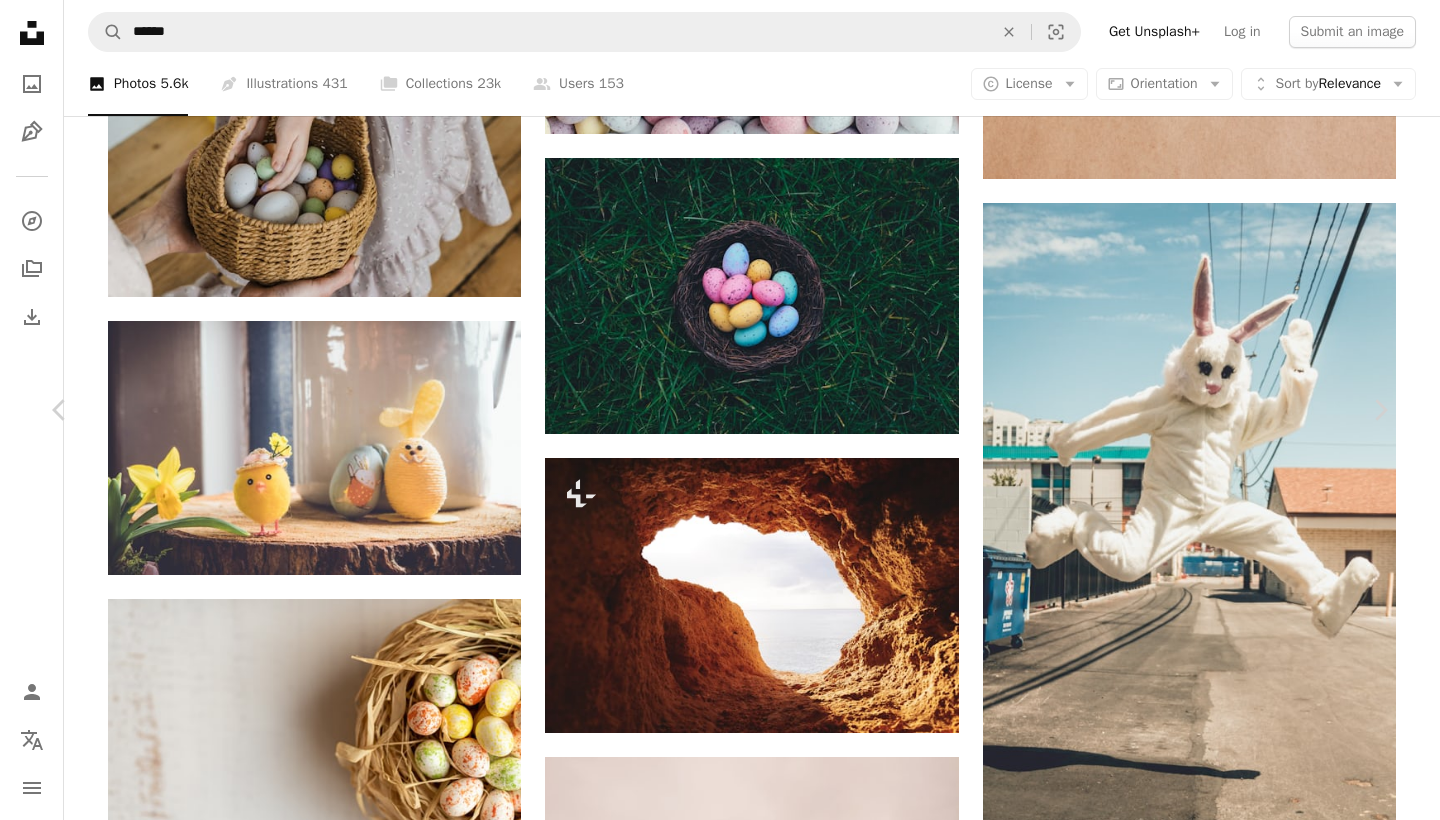 click on "monthly" at bounding box center [900, 5097] 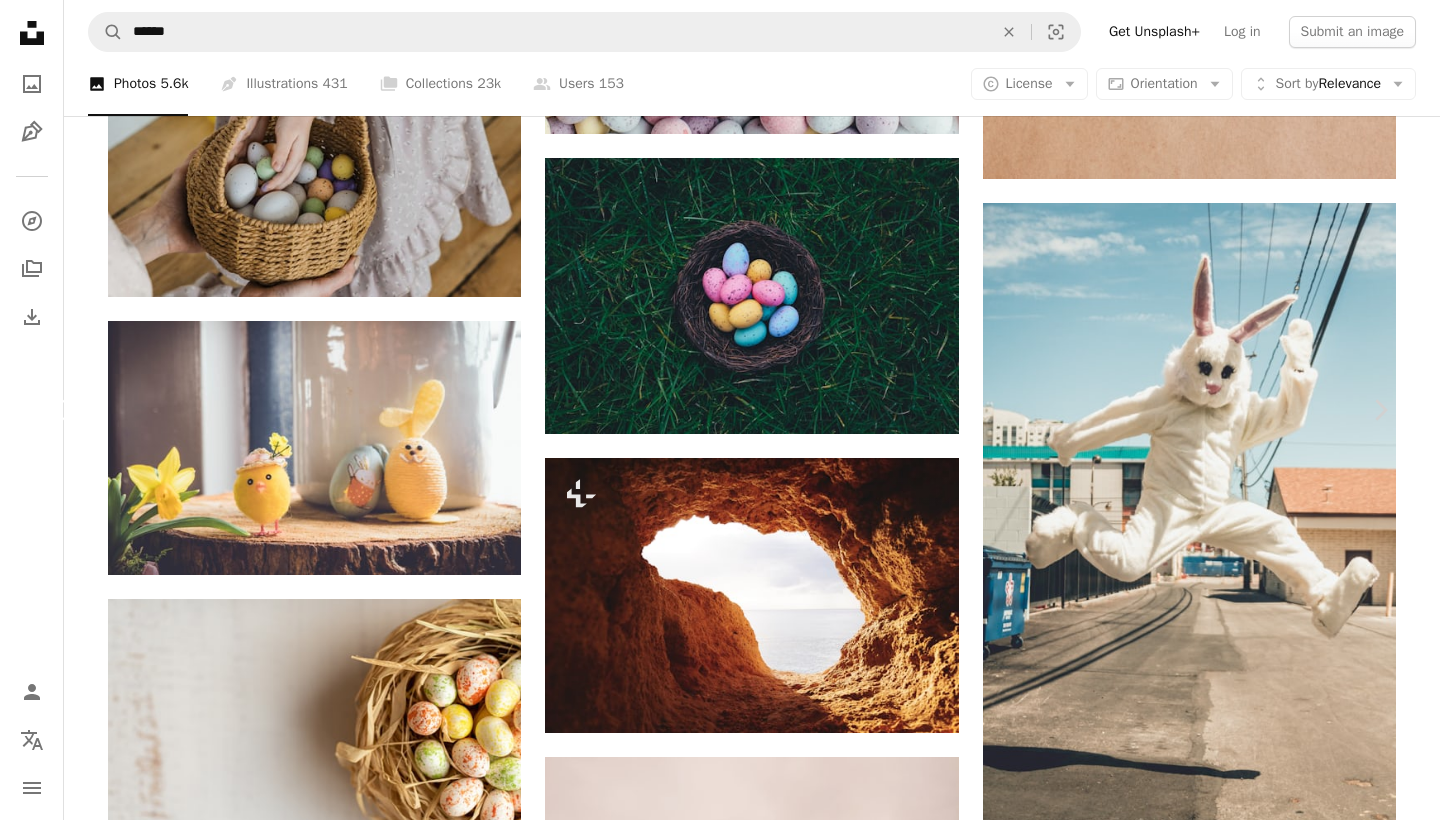 click on "Chevron left" at bounding box center (60, 410) 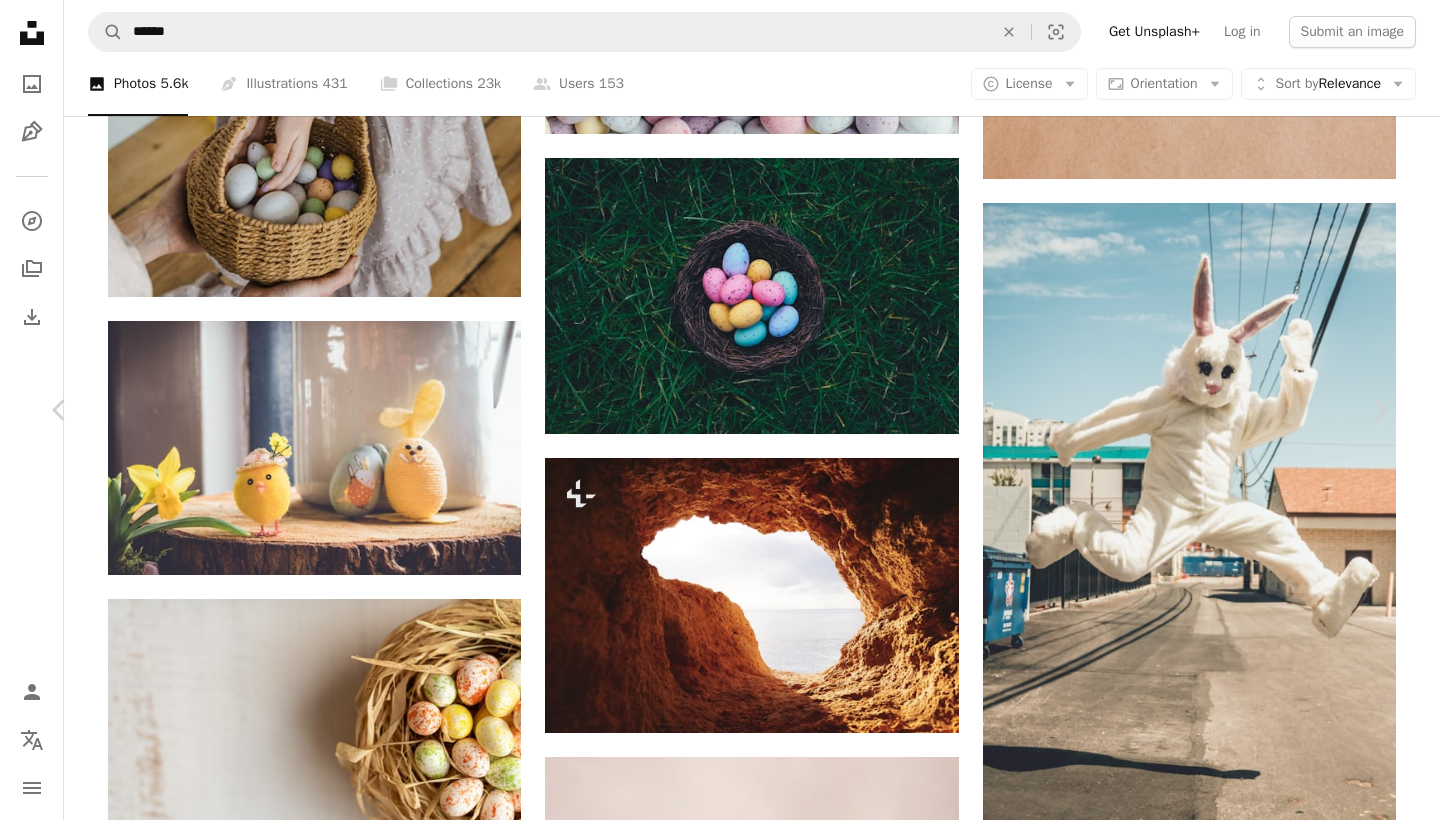 click on "An X shape Chevron left Chevron right [FIRST] [LAST] Available for hire A checkmark inside of a circle A heart A plus sign Edit image   Plus sign for Unsplash+ Download free Chevron down Zoom in Views 11,300,924 Downloads 85,352 Featured in Photos A forward-right arrow Share Info icon Info More Actions Daffodils in bloom Calendar outlined Published on  [DATE], [YEAR] Safety Free to use under the  Unsplash License flower spring green plant garden easter growth yellow floral blossom greenery grow daffodil bulb petal bloom blooming spring time floral plants Creative Commons images Browse premium related images on iStock  |  Save 20% with code UNSPLASH20 View more on iStock  ↗ Related images A heart A plus sign [FIRST] [LAST] Arrow pointing down A heart A plus sign [FIRST] [LAST] Available for hire A checkmark inside of a circle Arrow pointing down A heart A plus sign [FIRST] [LAST] Available for hire A checkmark inside of a circle Arrow pointing down A heart A plus sign [FIRST] [LAST] Available for hire A heart" at bounding box center (720, 5075) 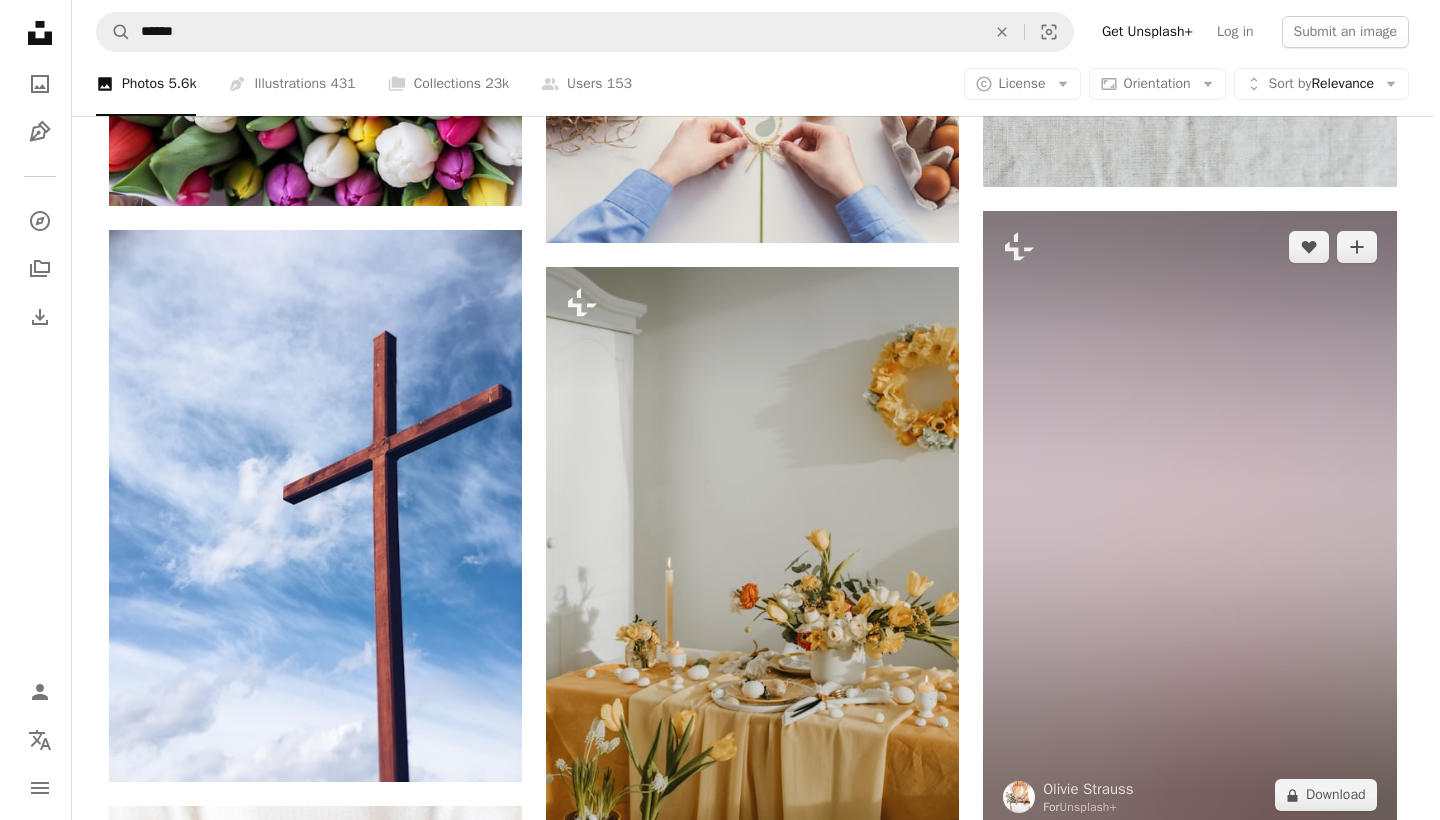scroll, scrollTop: 8752, scrollLeft: 0, axis: vertical 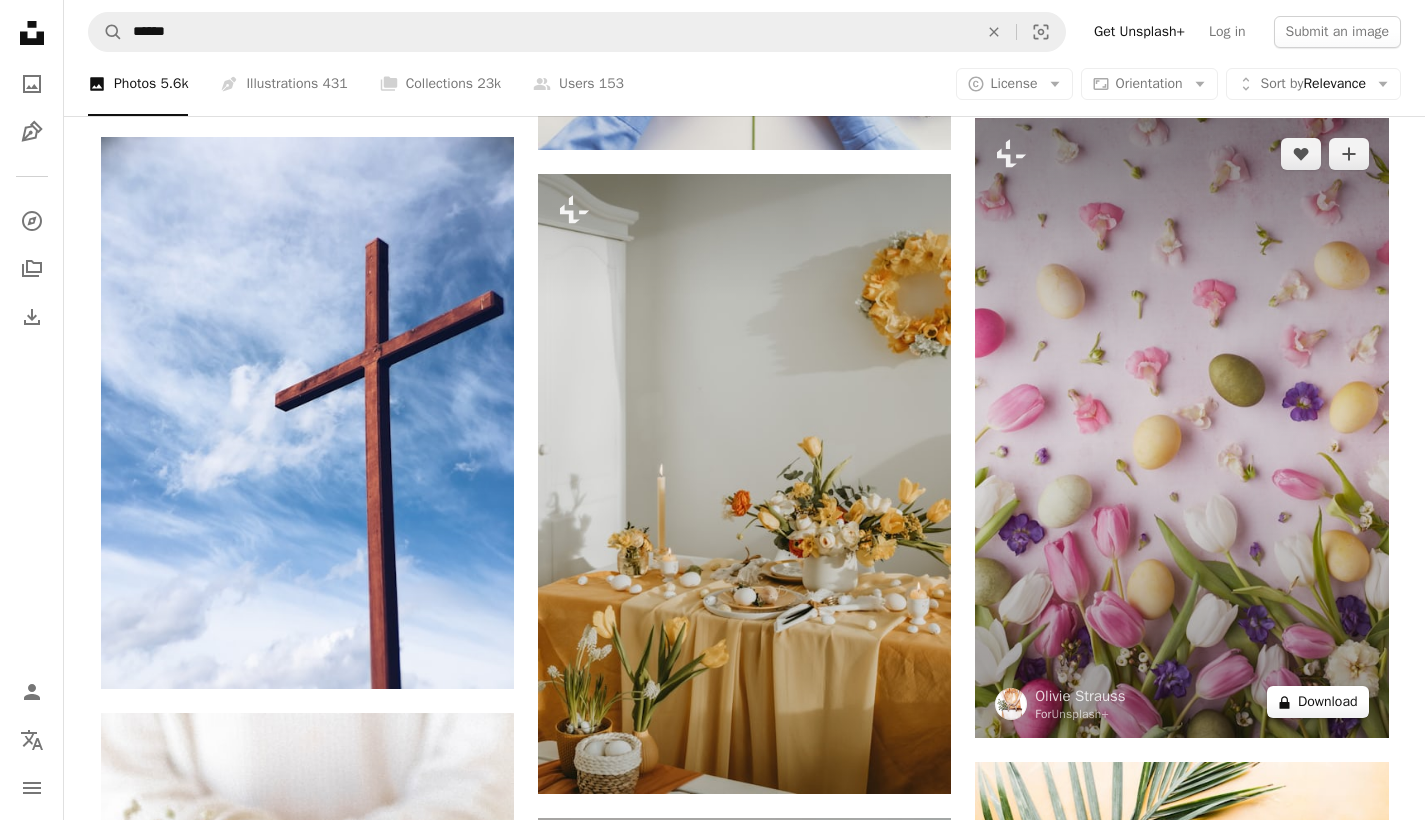 click on "A lock   Download" at bounding box center (1318, 702) 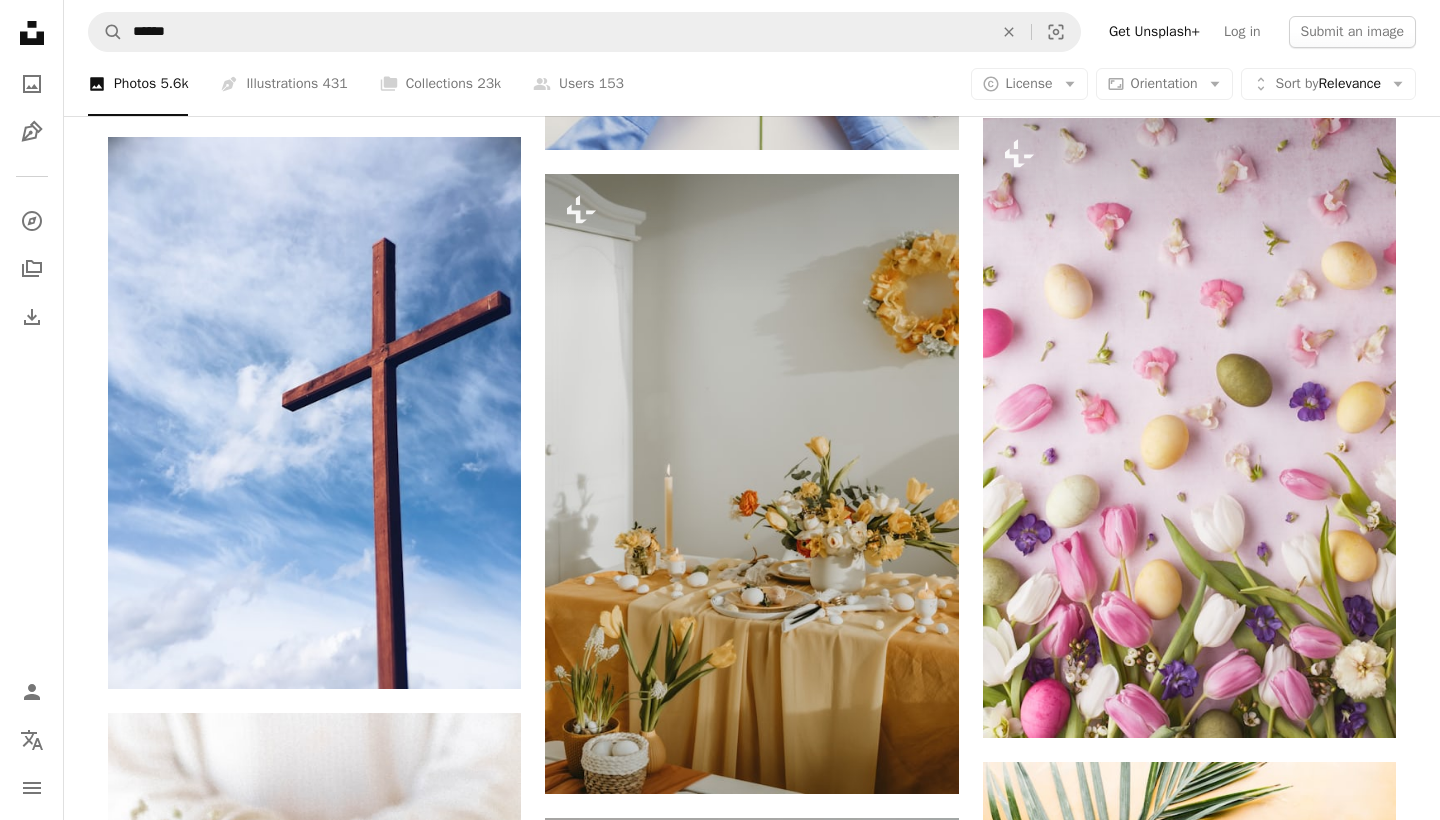 click on "yearly" at bounding box center [751, 5596] 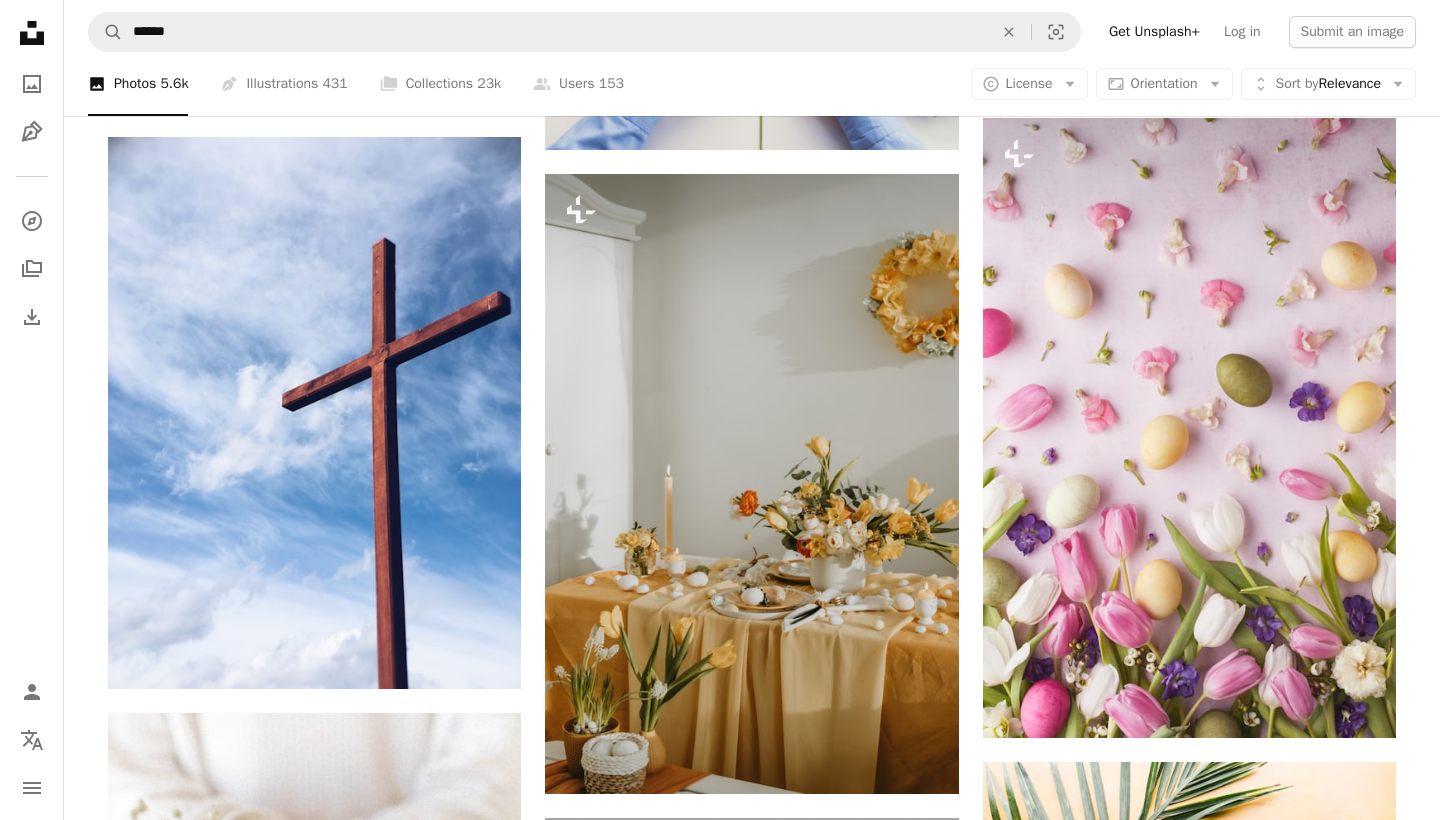 click on "monthly" at bounding box center [900, 5596] 